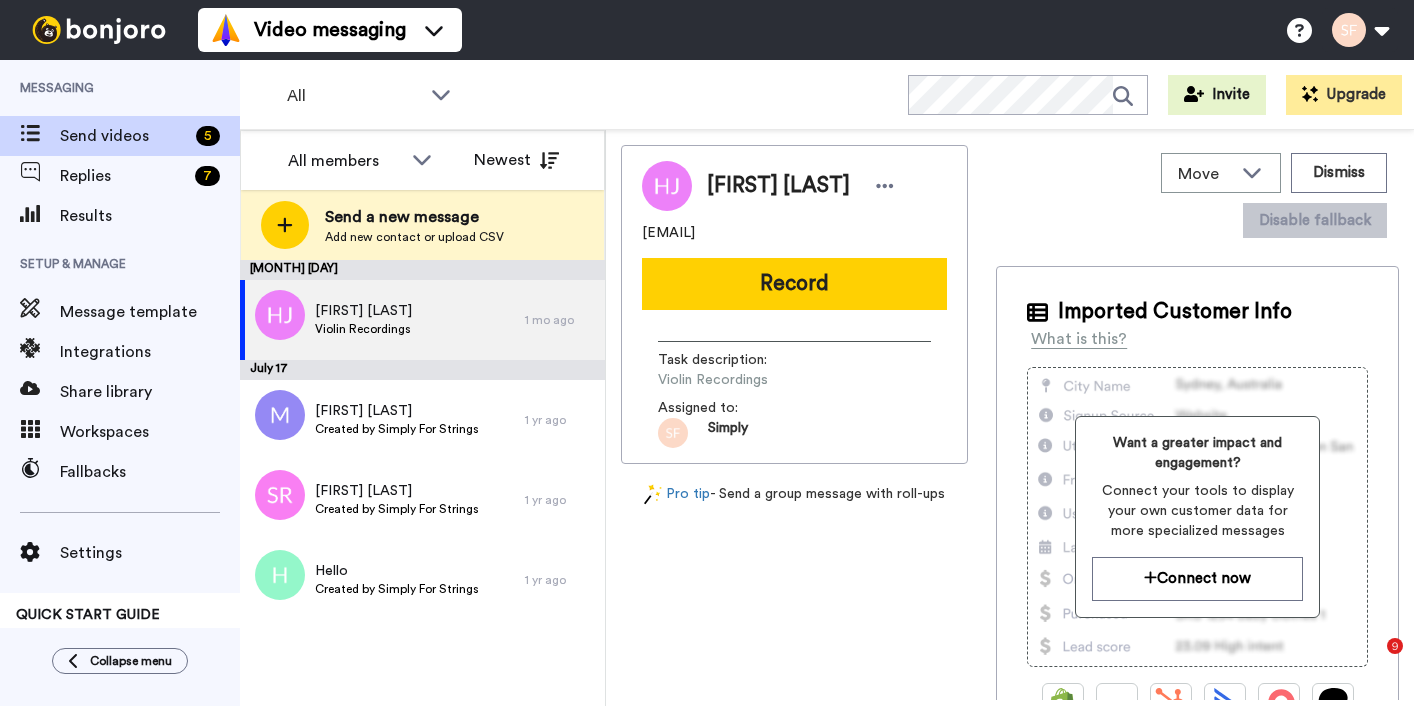 scroll, scrollTop: 0, scrollLeft: 0, axis: both 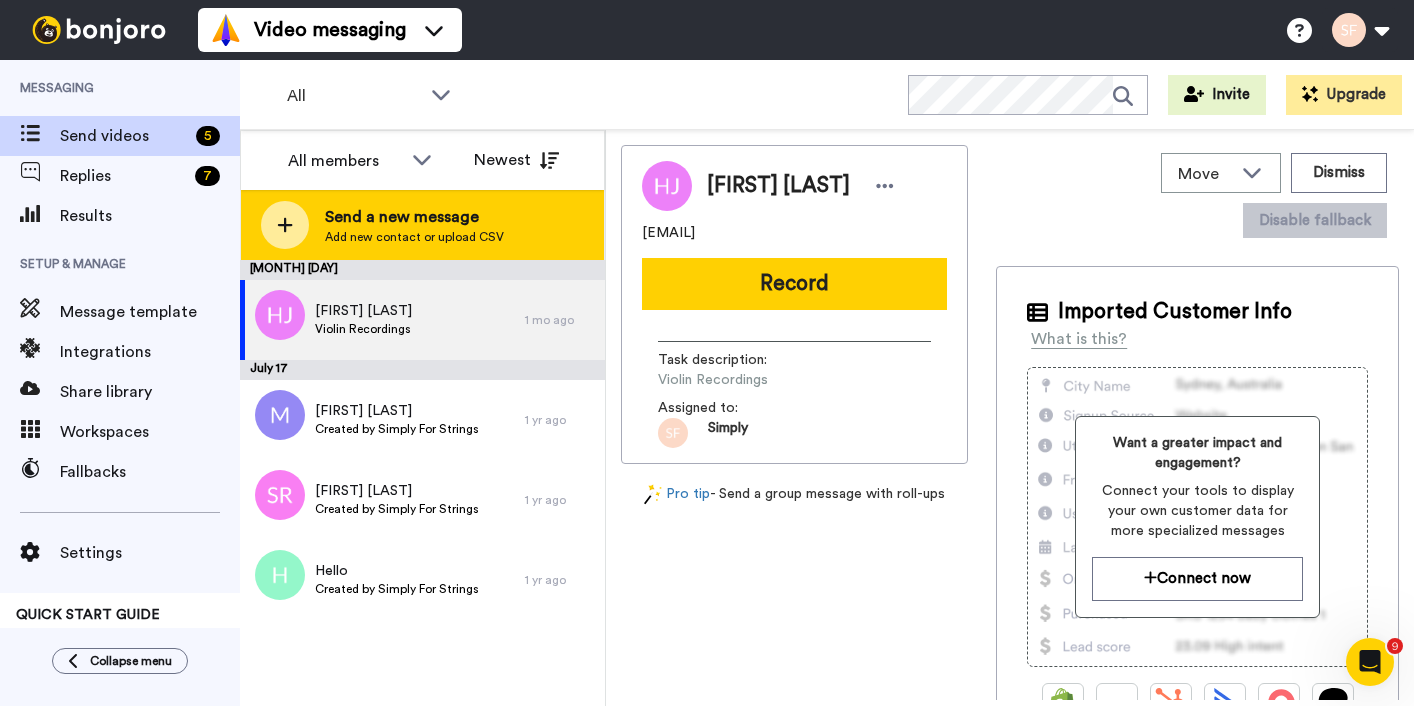 click 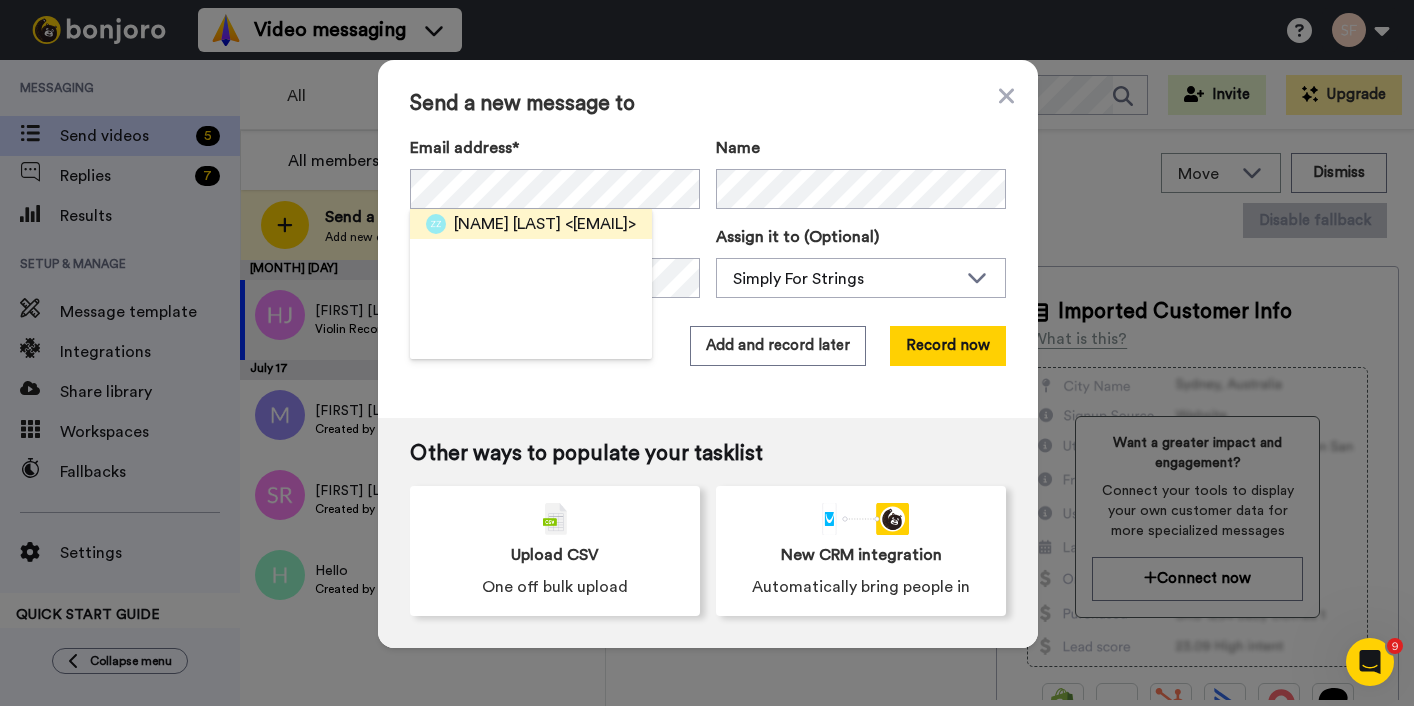 click on "[NAME] [LAST]" at bounding box center (507, 224) 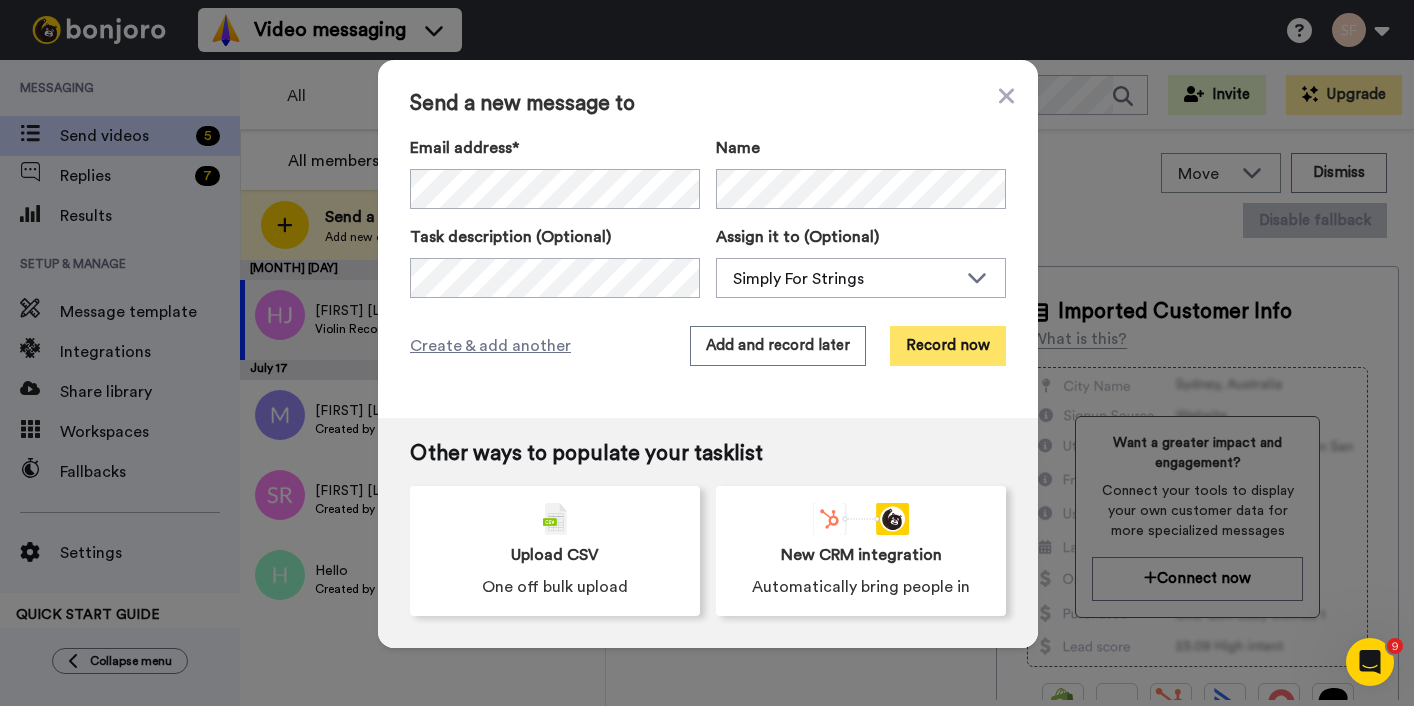 click on "Record now" at bounding box center [948, 346] 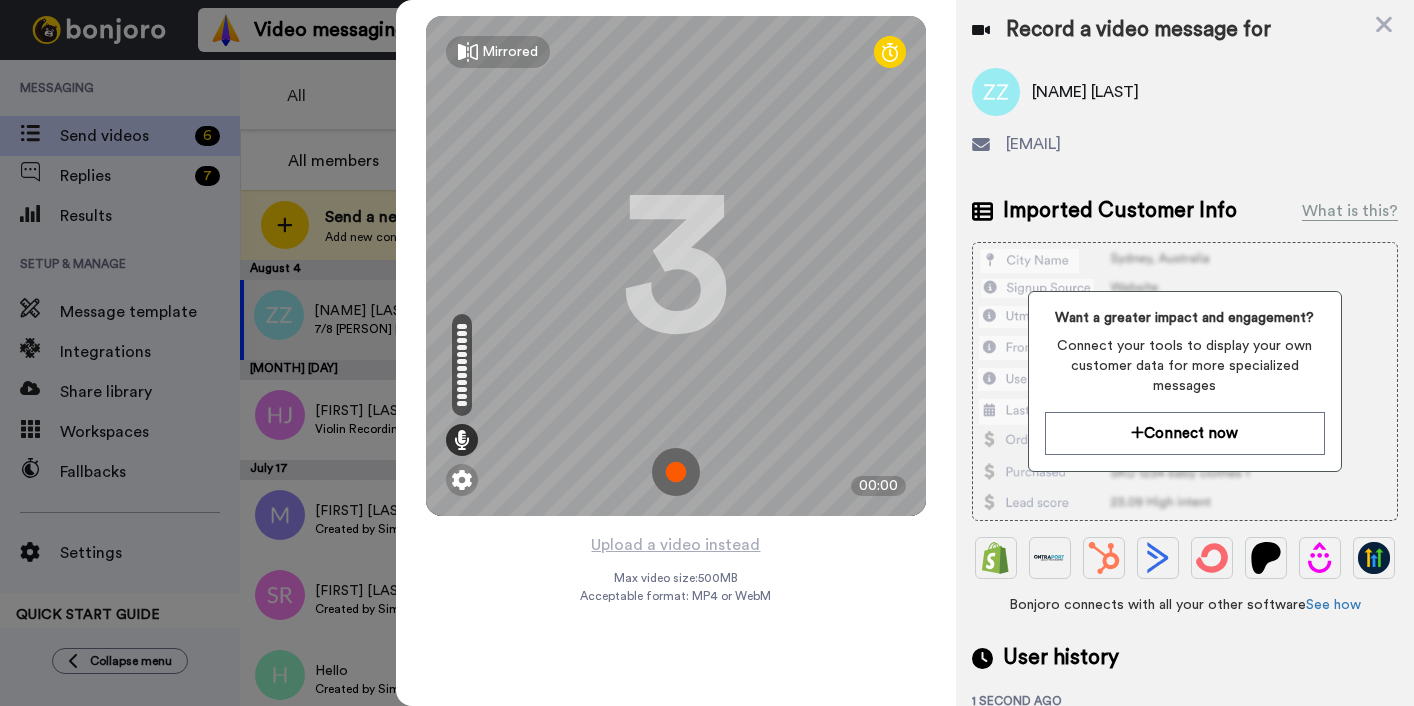 click at bounding box center [676, 472] 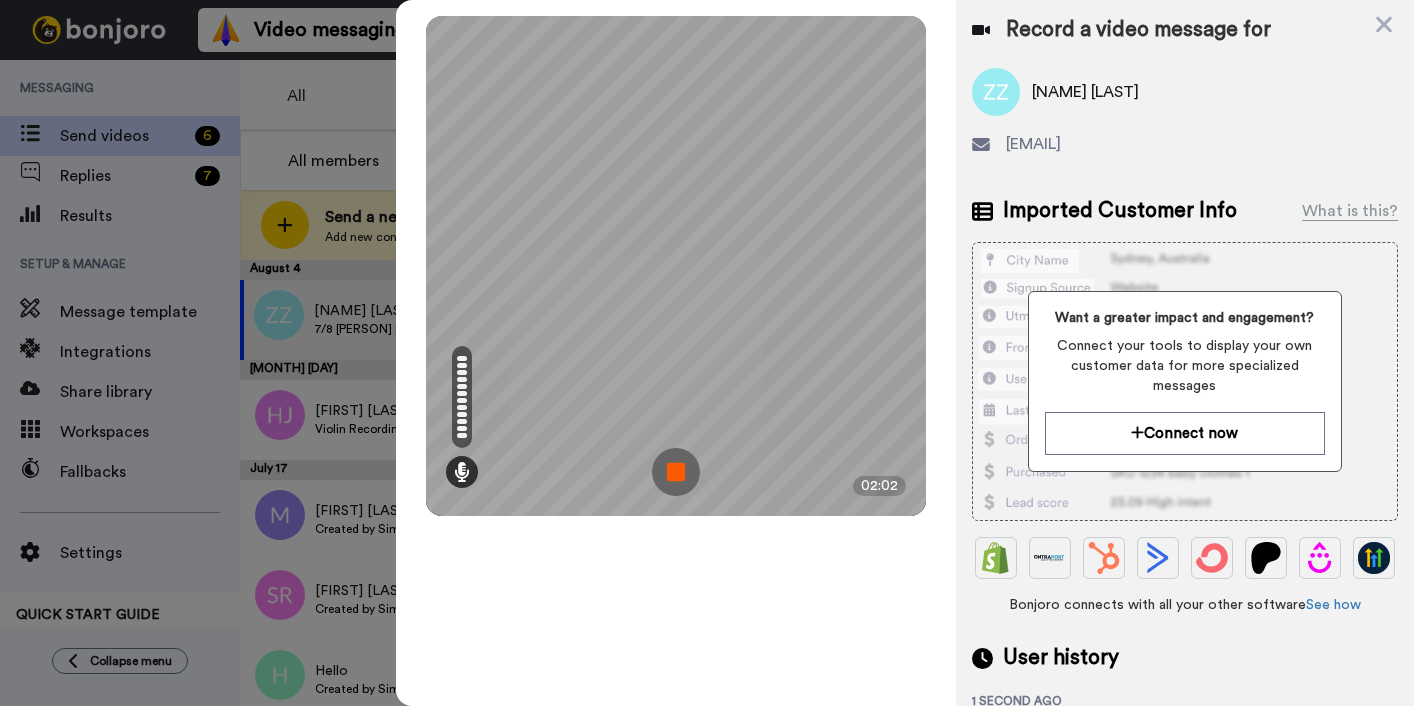 click at bounding box center (676, 472) 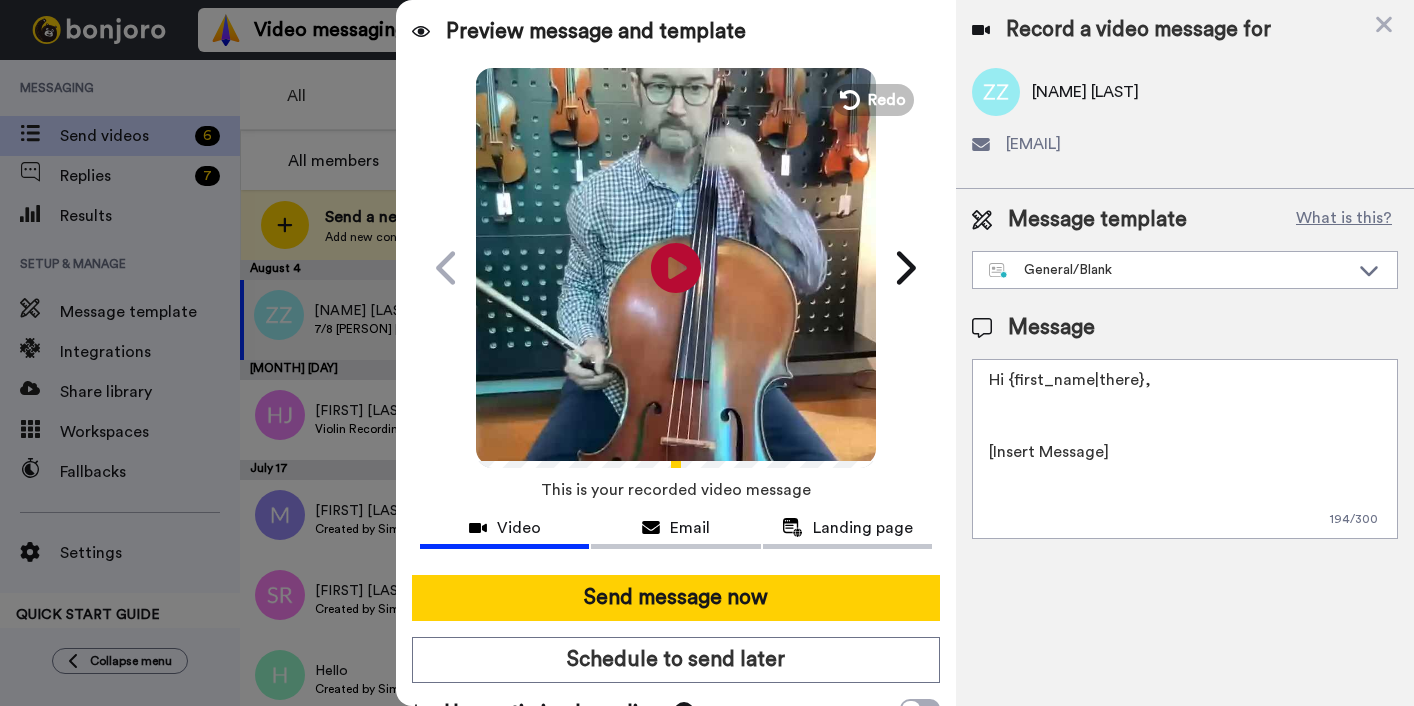 drag, startPoint x: 1009, startPoint y: 382, endPoint x: 1139, endPoint y: 374, distance: 130.24593 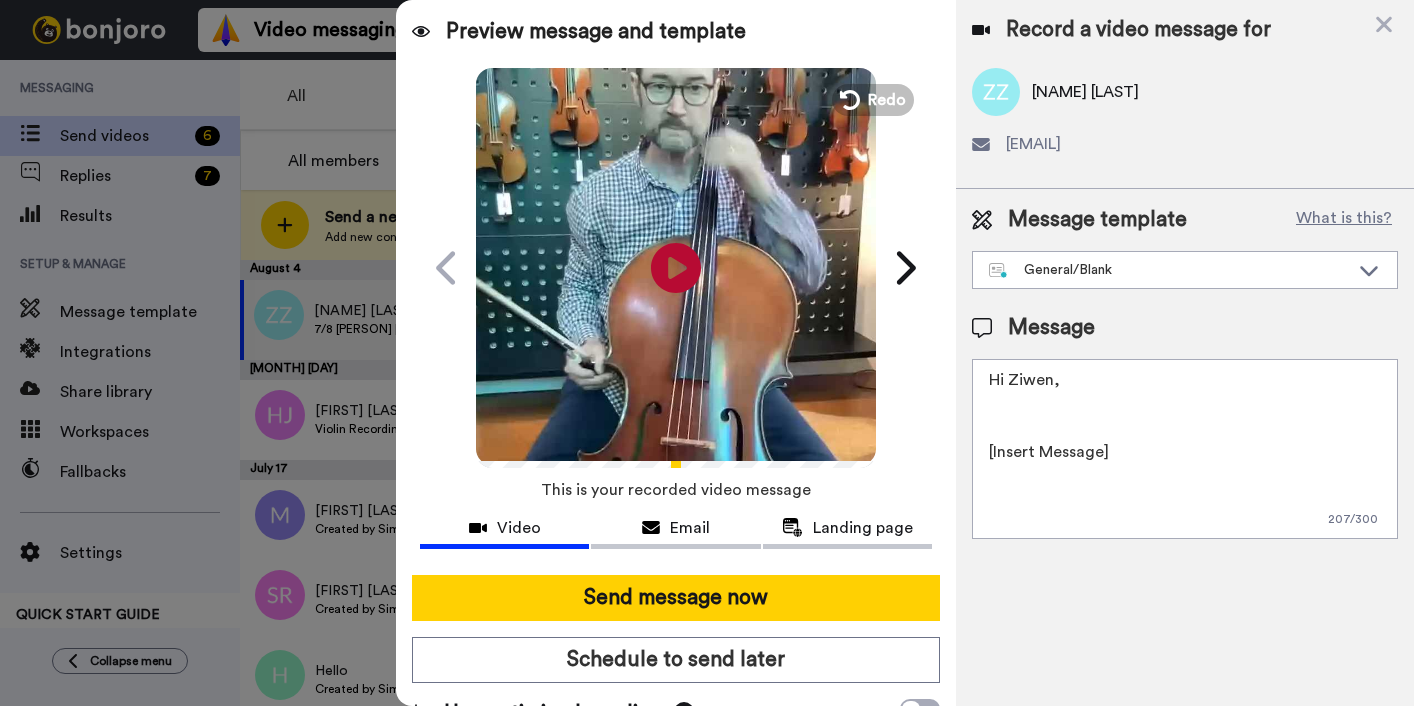 click on "Hi Ziwen,
[Insert Message]
All the best,
Jacqui | Education Manager
Simply for Strings" at bounding box center (1185, 449) 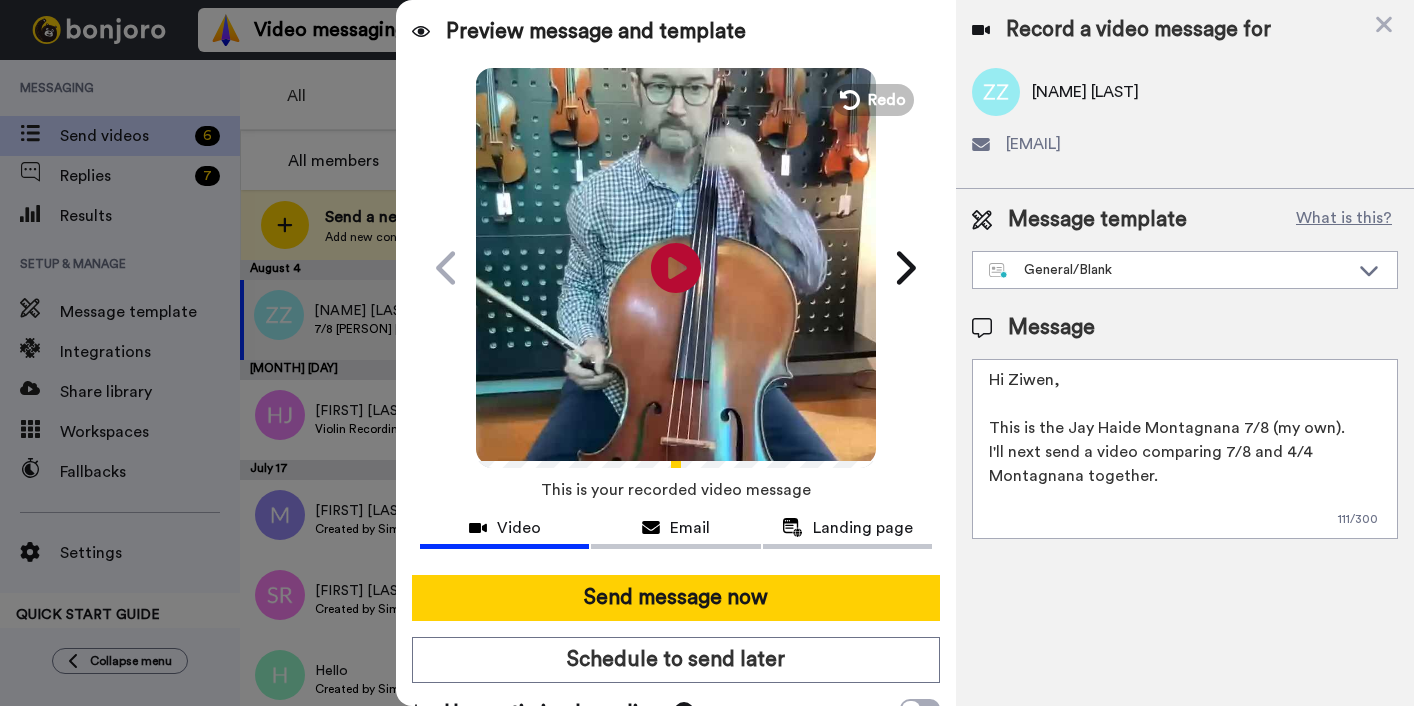 scroll, scrollTop: 102, scrollLeft: 0, axis: vertical 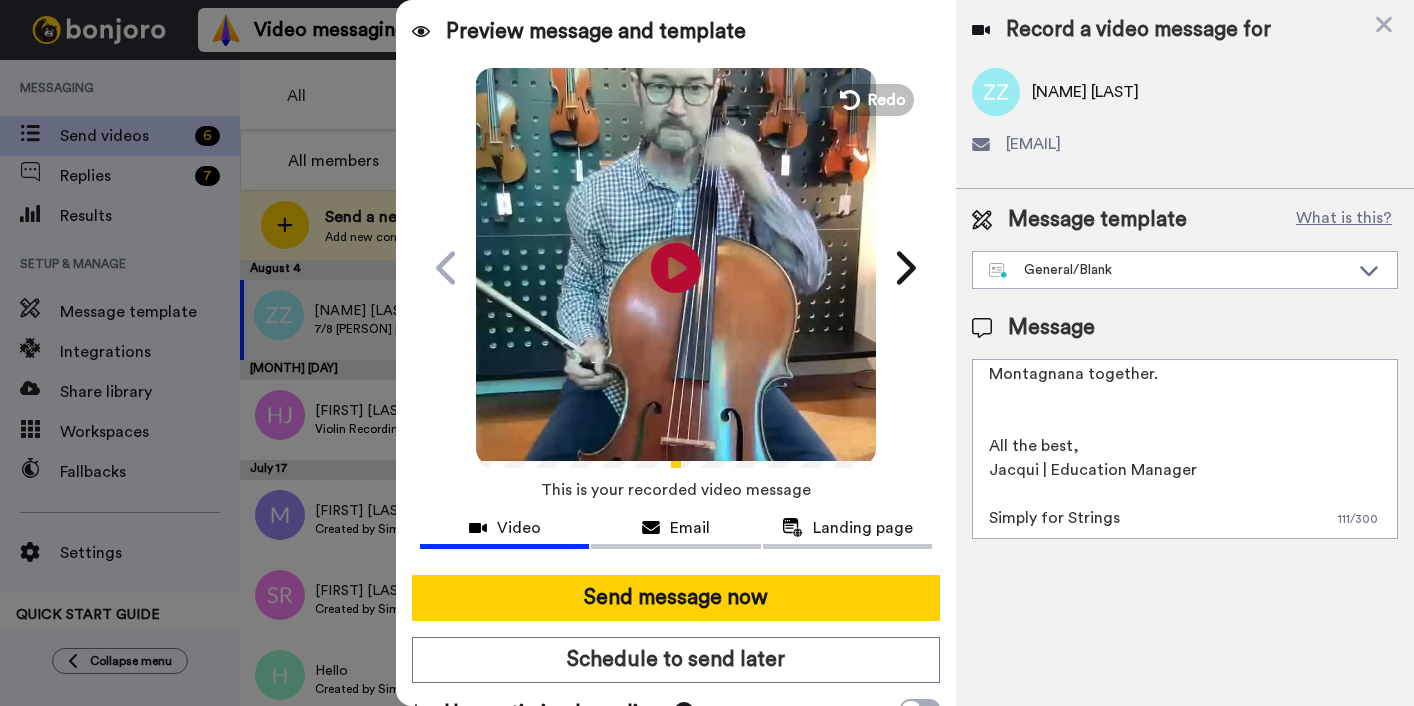 drag, startPoint x: 991, startPoint y: 444, endPoint x: 1203, endPoint y: 468, distance: 213.35417 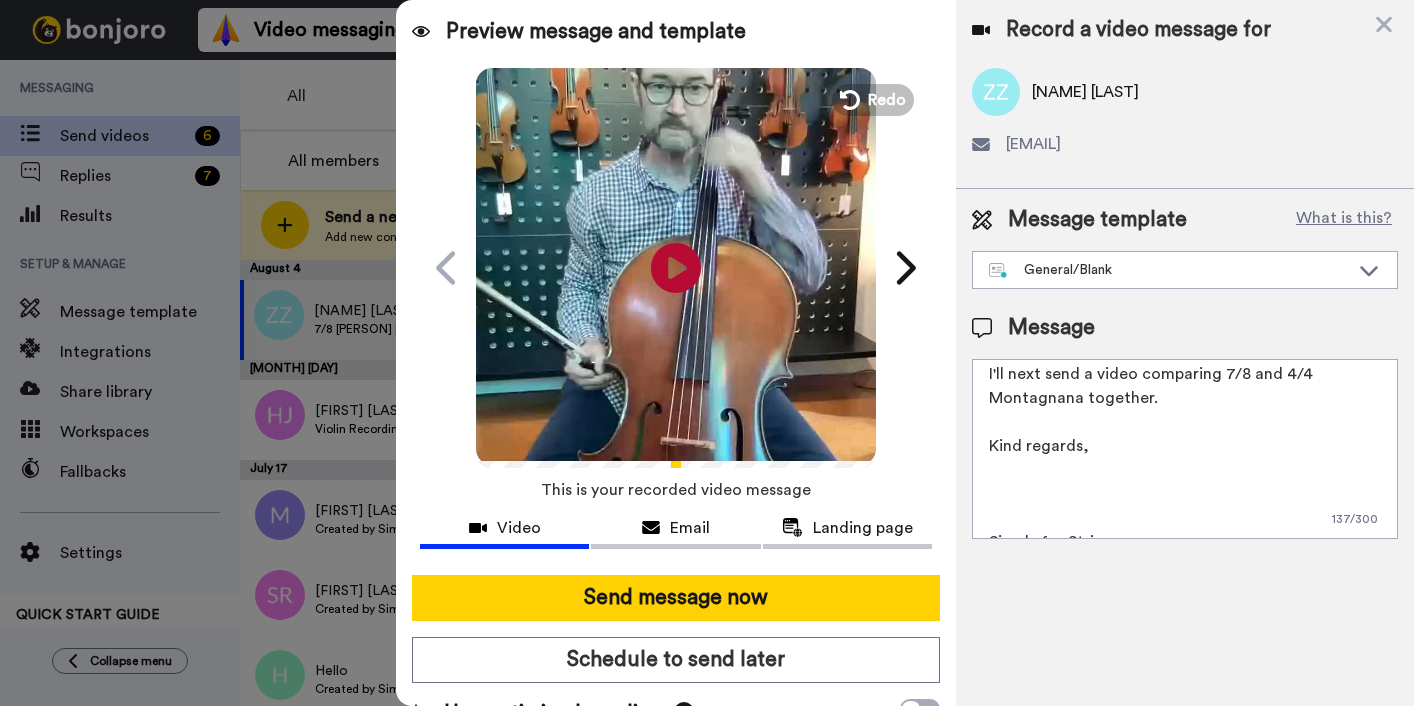 scroll, scrollTop: 102, scrollLeft: 0, axis: vertical 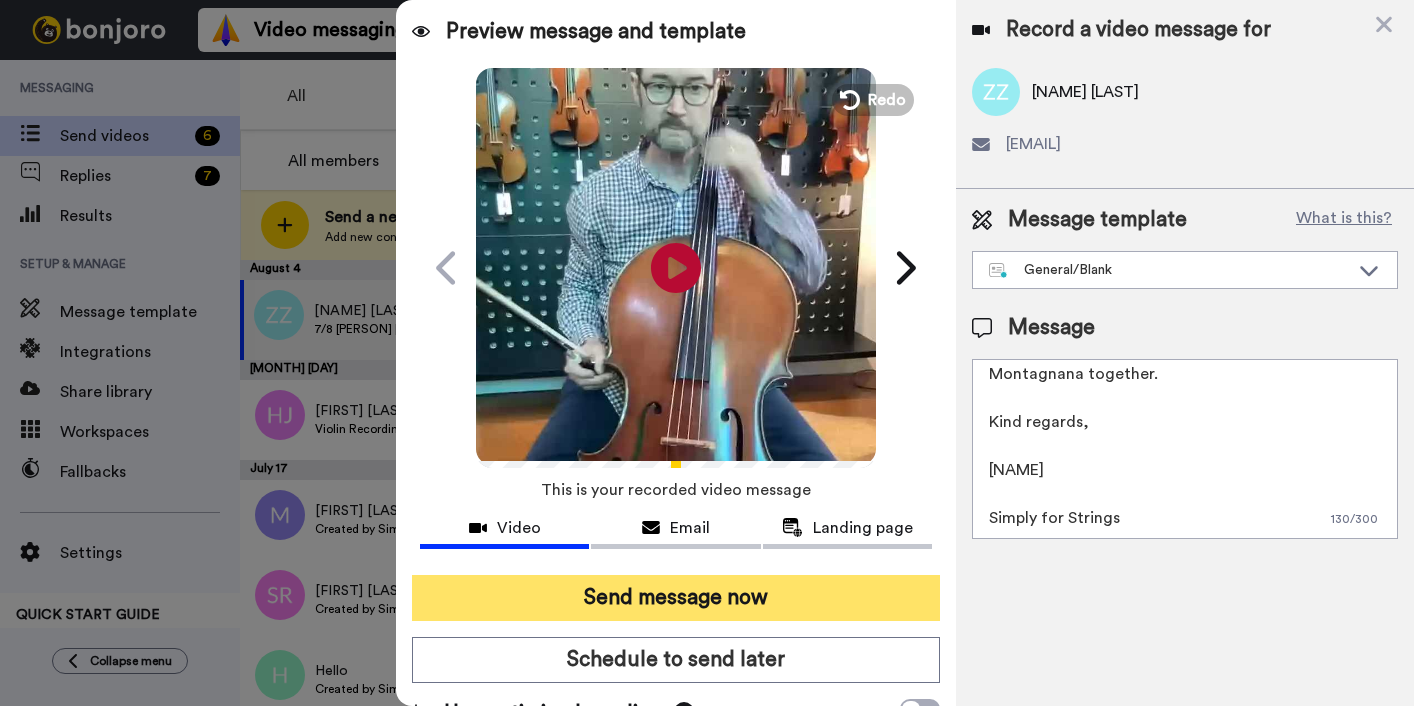 type on "Hi Ziwen,
This is the [FIRST] [LAST] 7/8 (my own).
I'll next send a video comparing 7/8 and 4/4 Montagnana together.
Kind regards,
[NAME]
Simply for Strings" 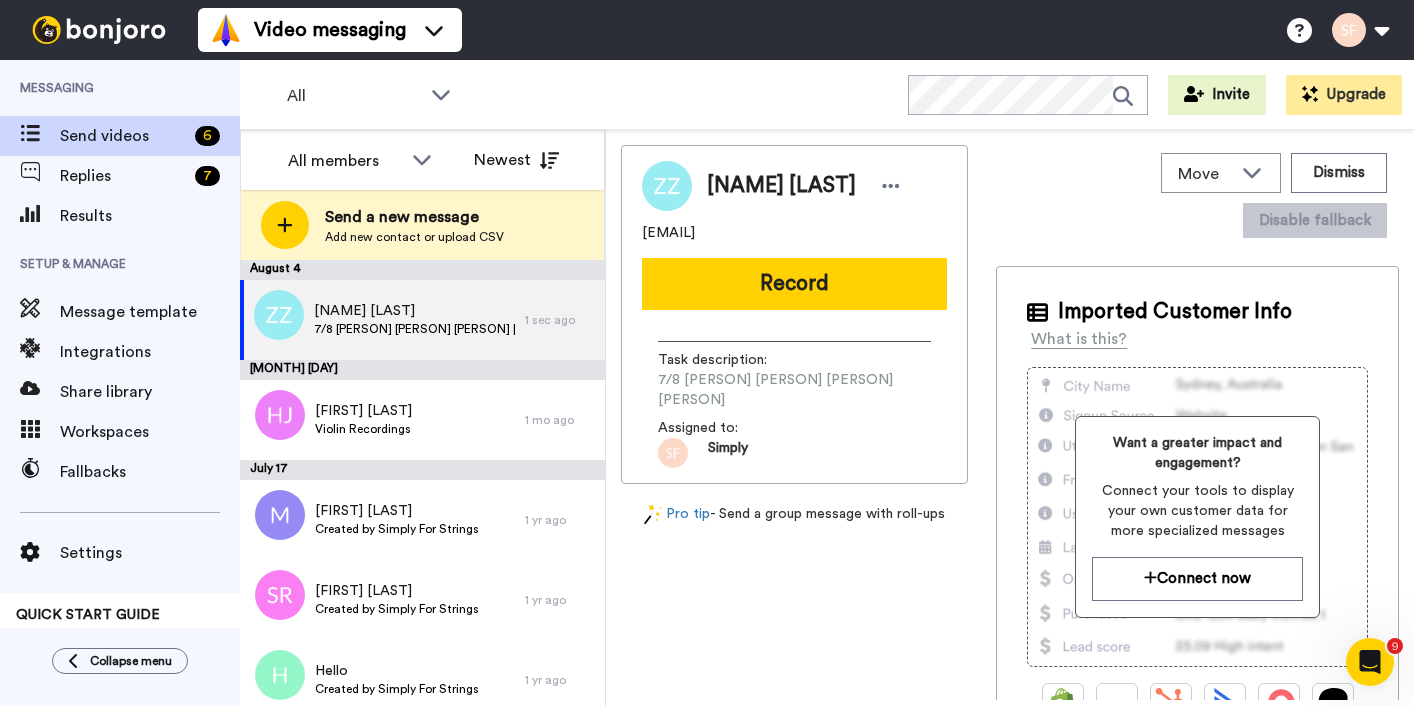 scroll, scrollTop: 0, scrollLeft: 0, axis: both 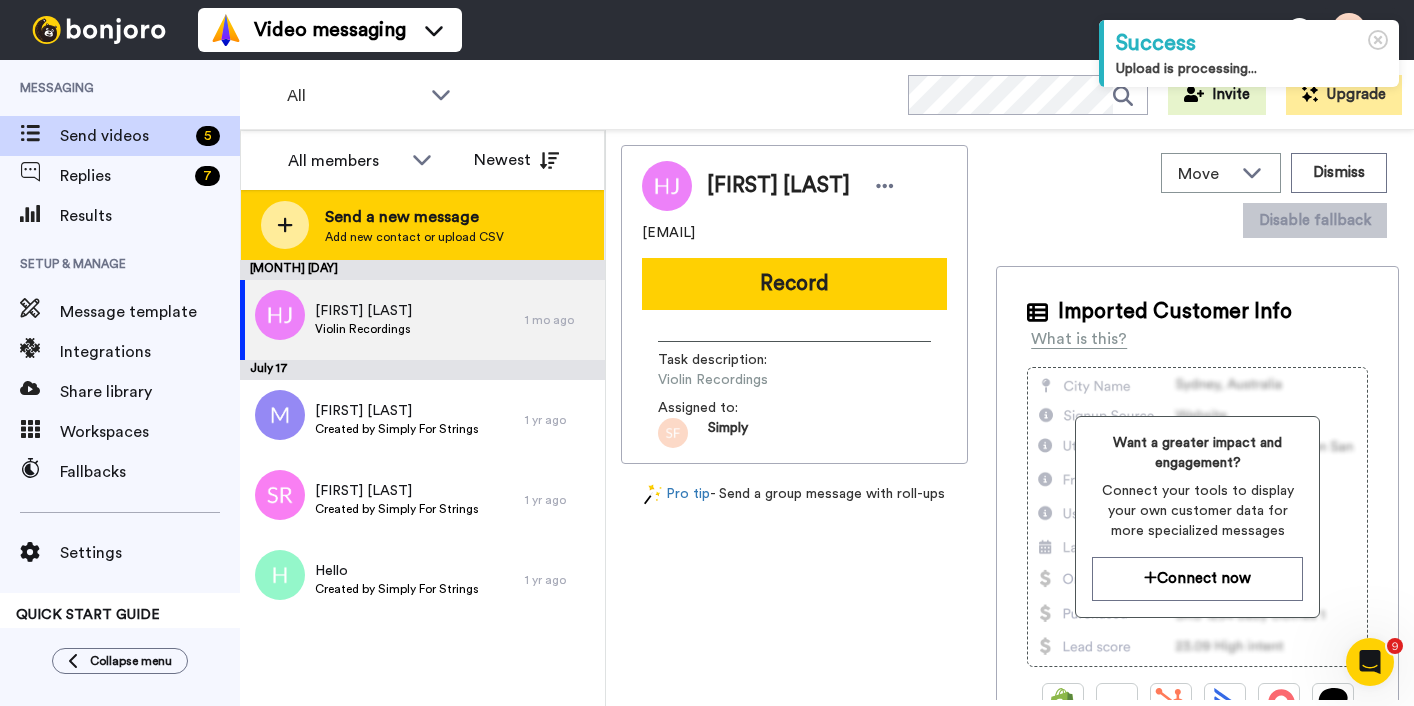 click 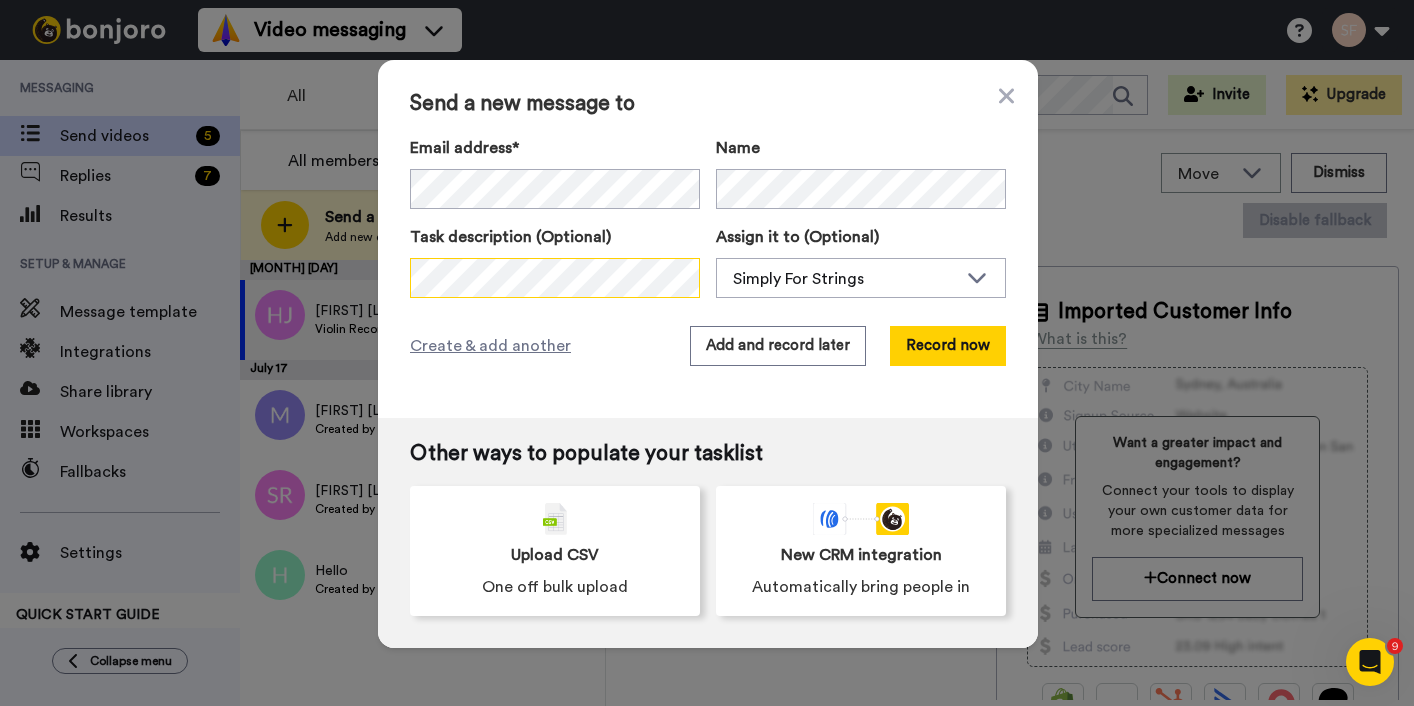 scroll, scrollTop: 0, scrollLeft: 95, axis: horizontal 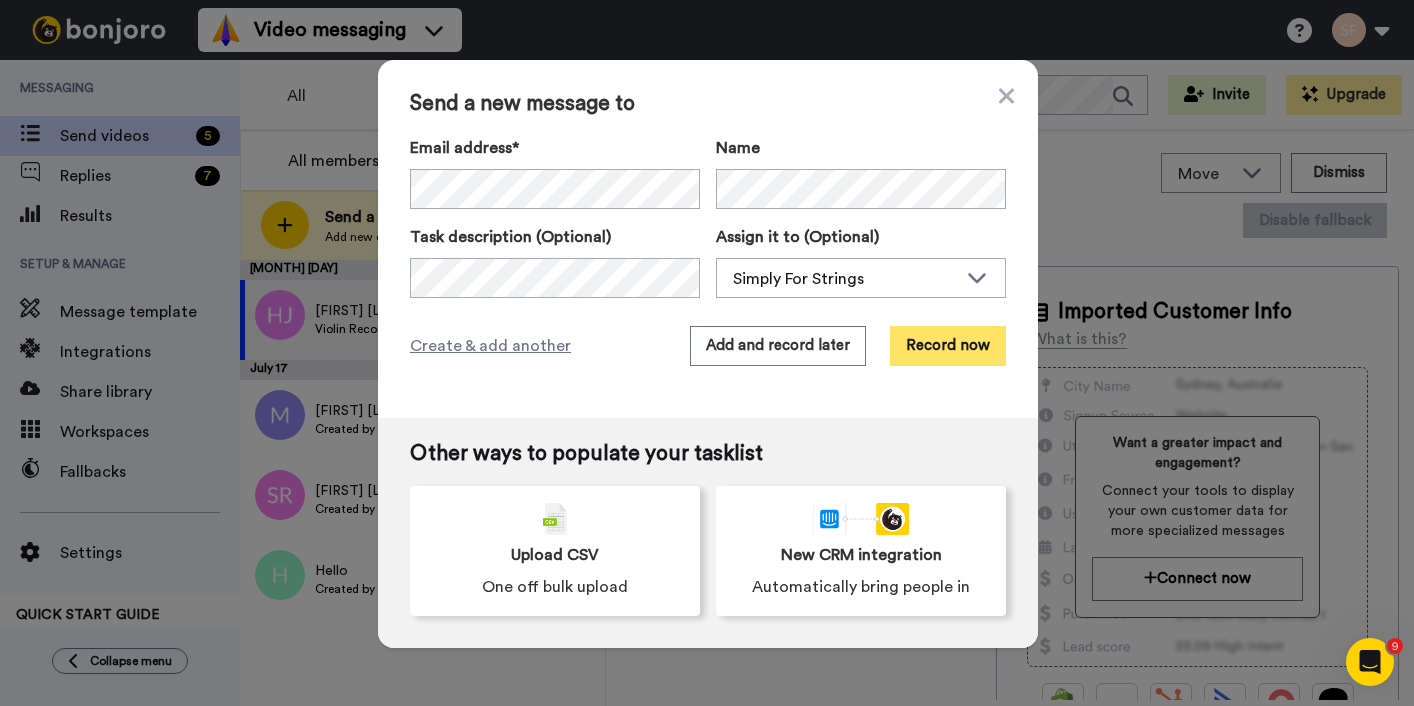 click on "Record now" at bounding box center [948, 346] 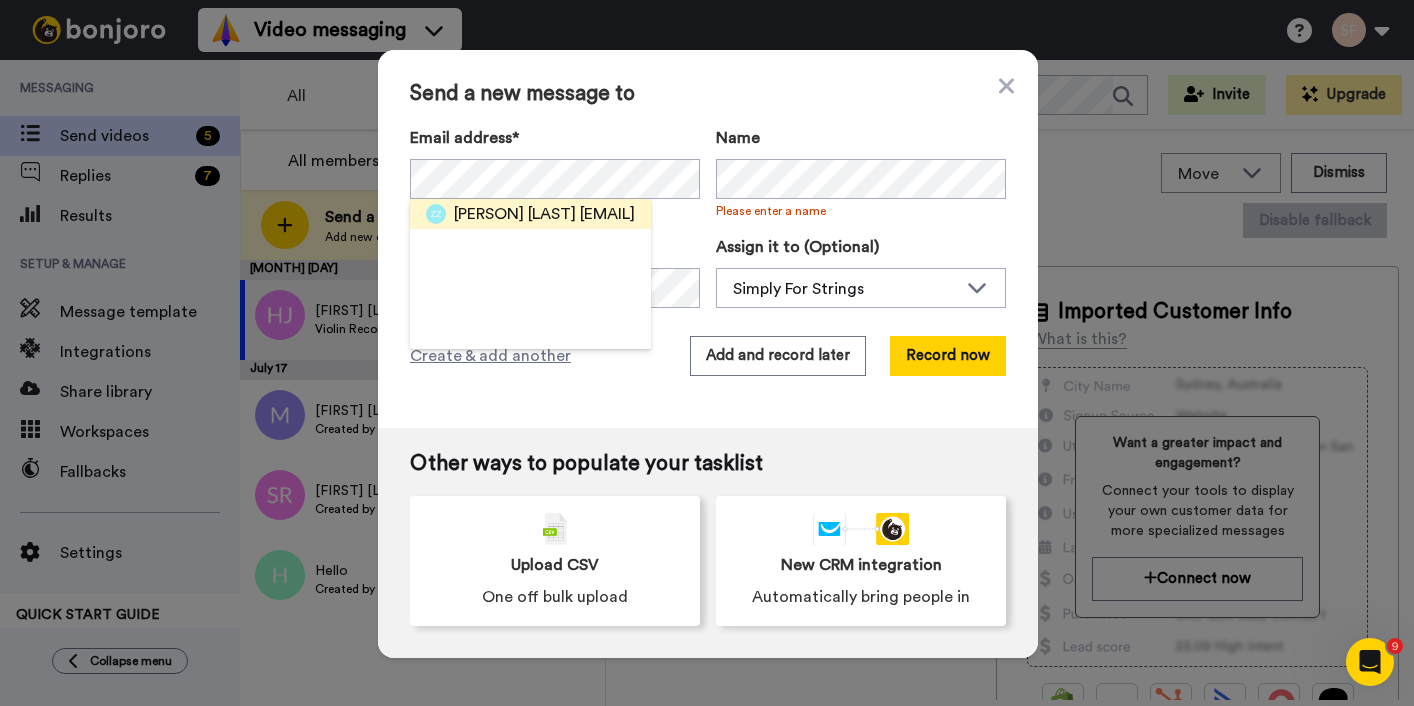click on "[NAME] [LAST]" at bounding box center [515, 214] 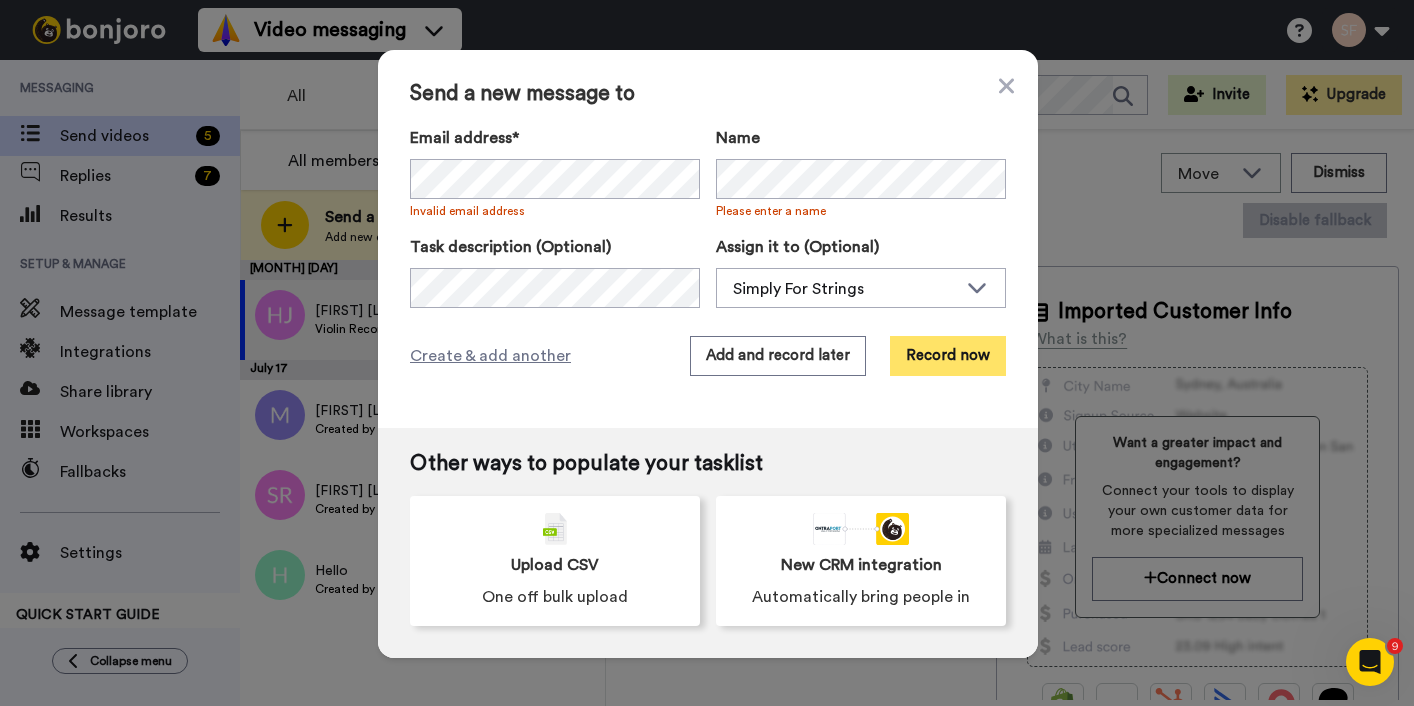 click on "Record now" at bounding box center (948, 356) 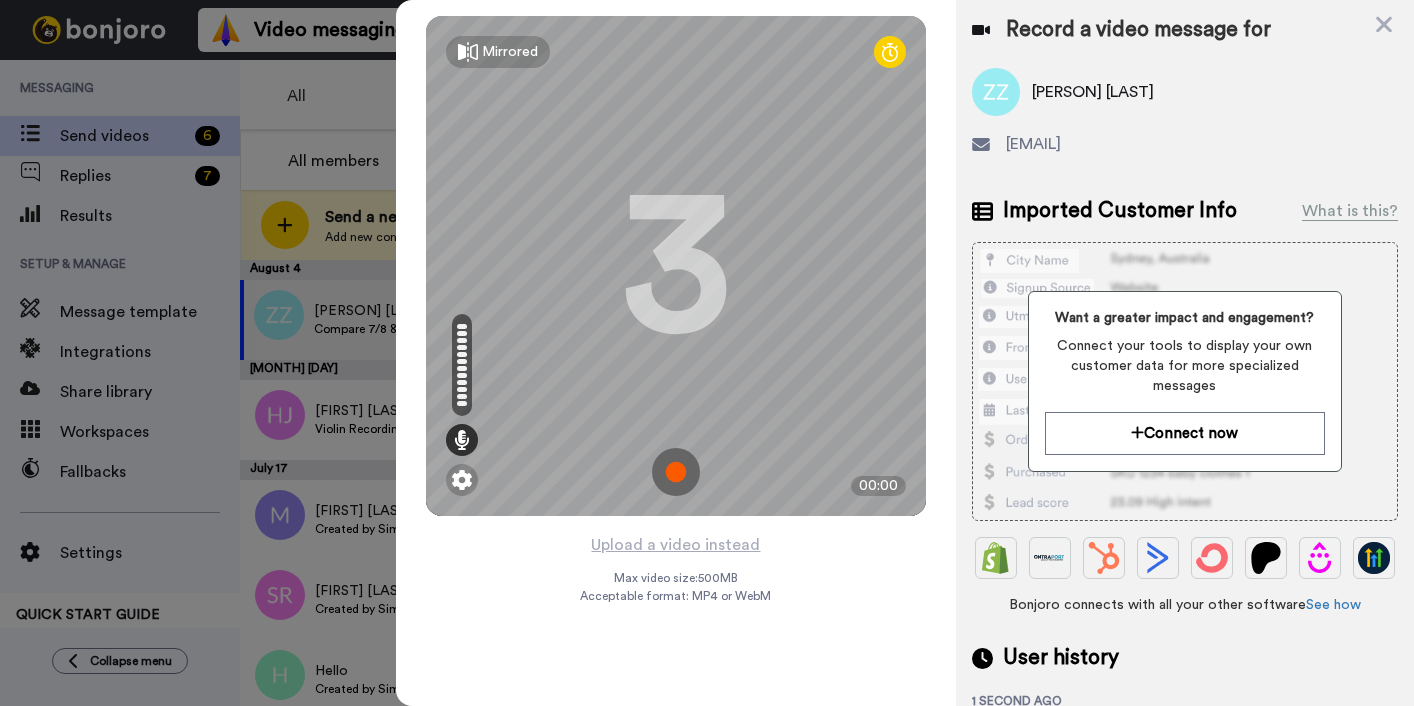 click at bounding box center [676, 472] 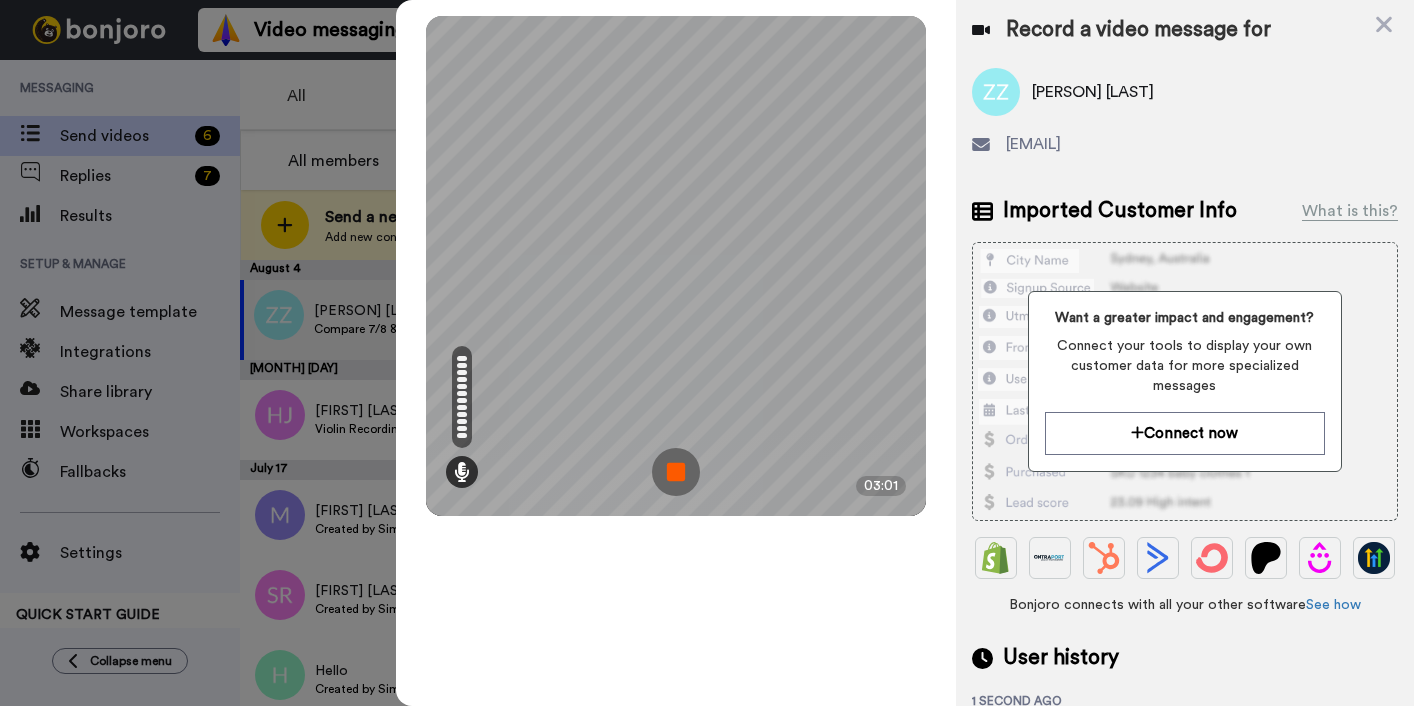 click at bounding box center [676, 472] 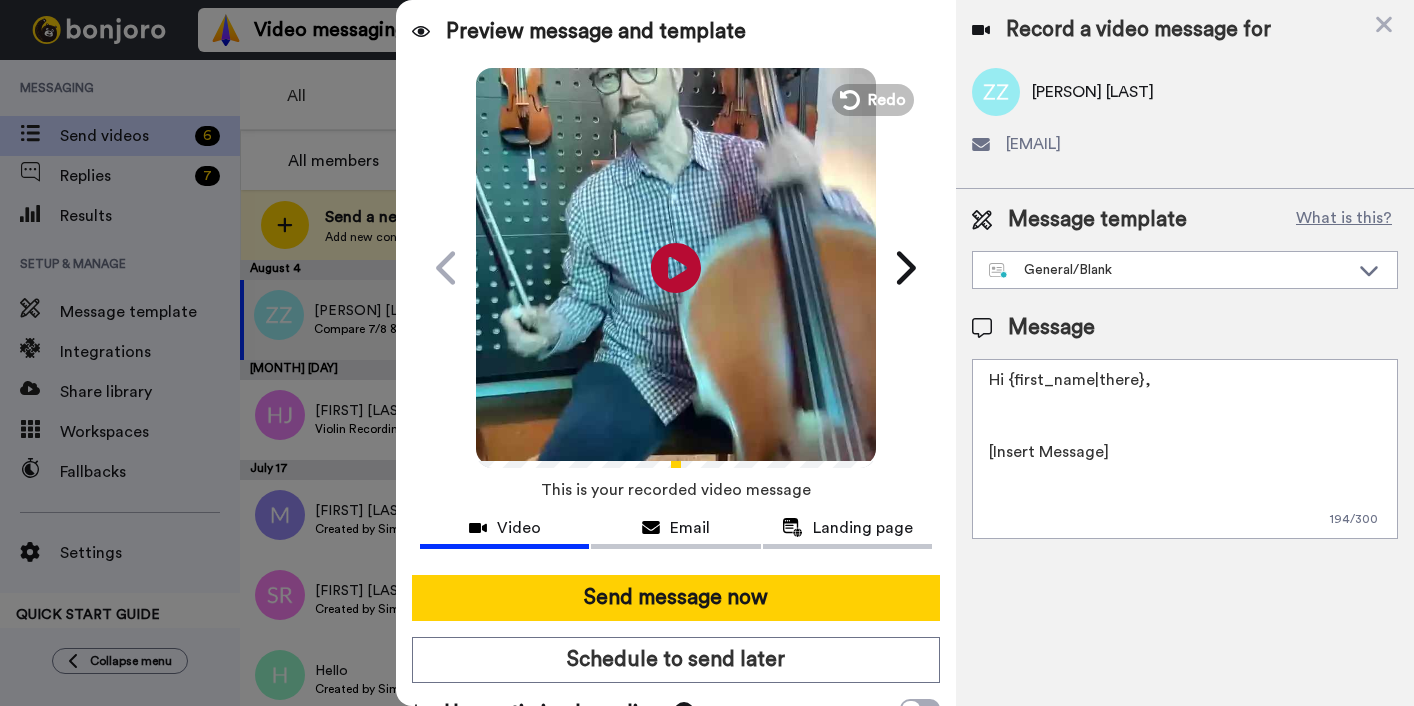 drag, startPoint x: 1009, startPoint y: 383, endPoint x: 1133, endPoint y: 384, distance: 124.004036 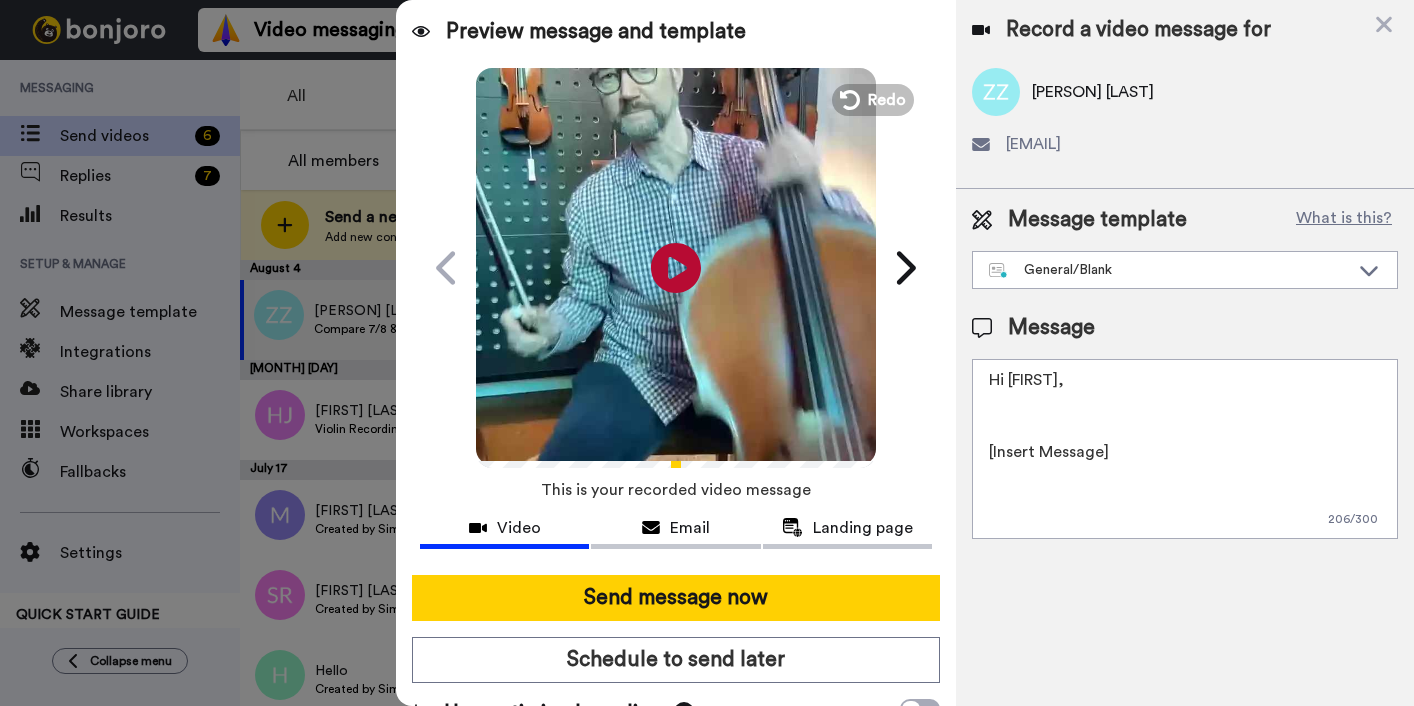 click on "Hi Ziwen},
[Insert Message]
All the best,
Jacqui | Education Manager
Simply for Strings" at bounding box center [1185, 449] 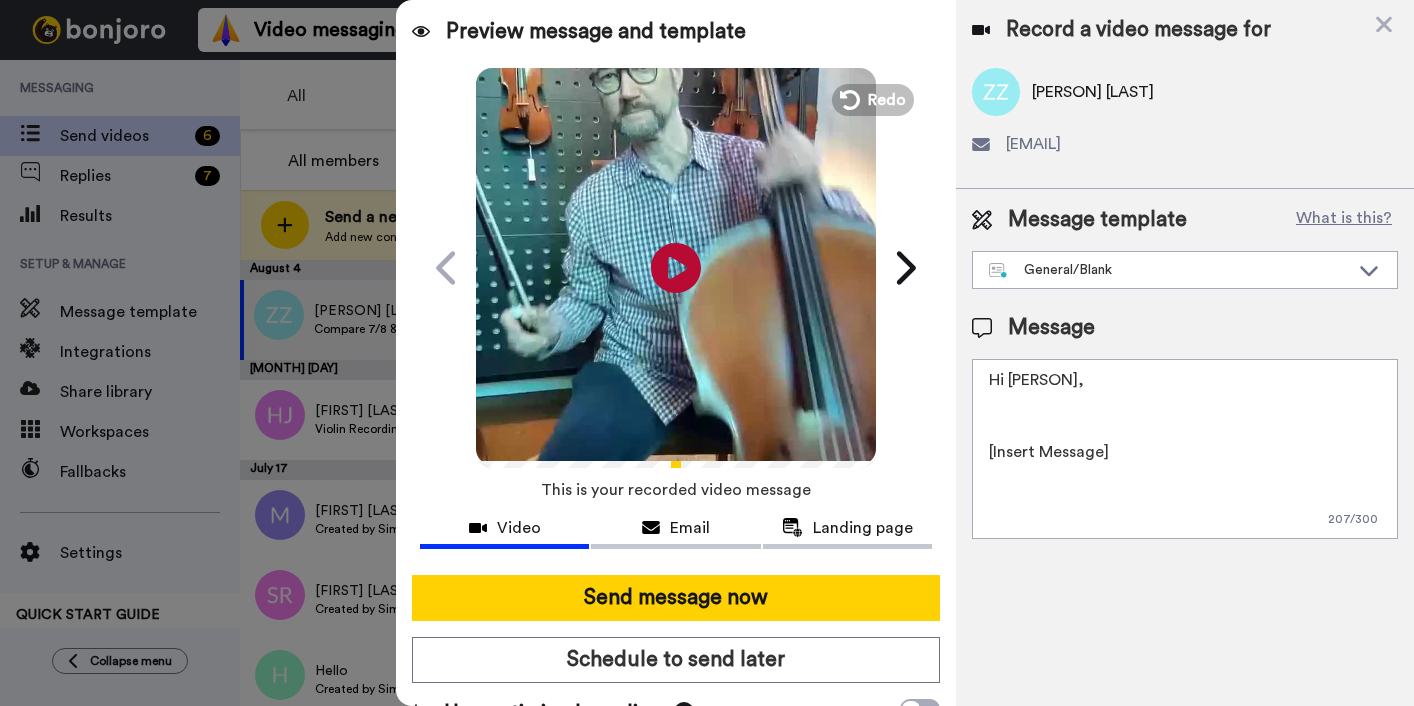 click on "Hi Ziwen,
[Insert Message]
All the best,
Jacqui | Education Manager
Simply for Strings" at bounding box center [1185, 449] 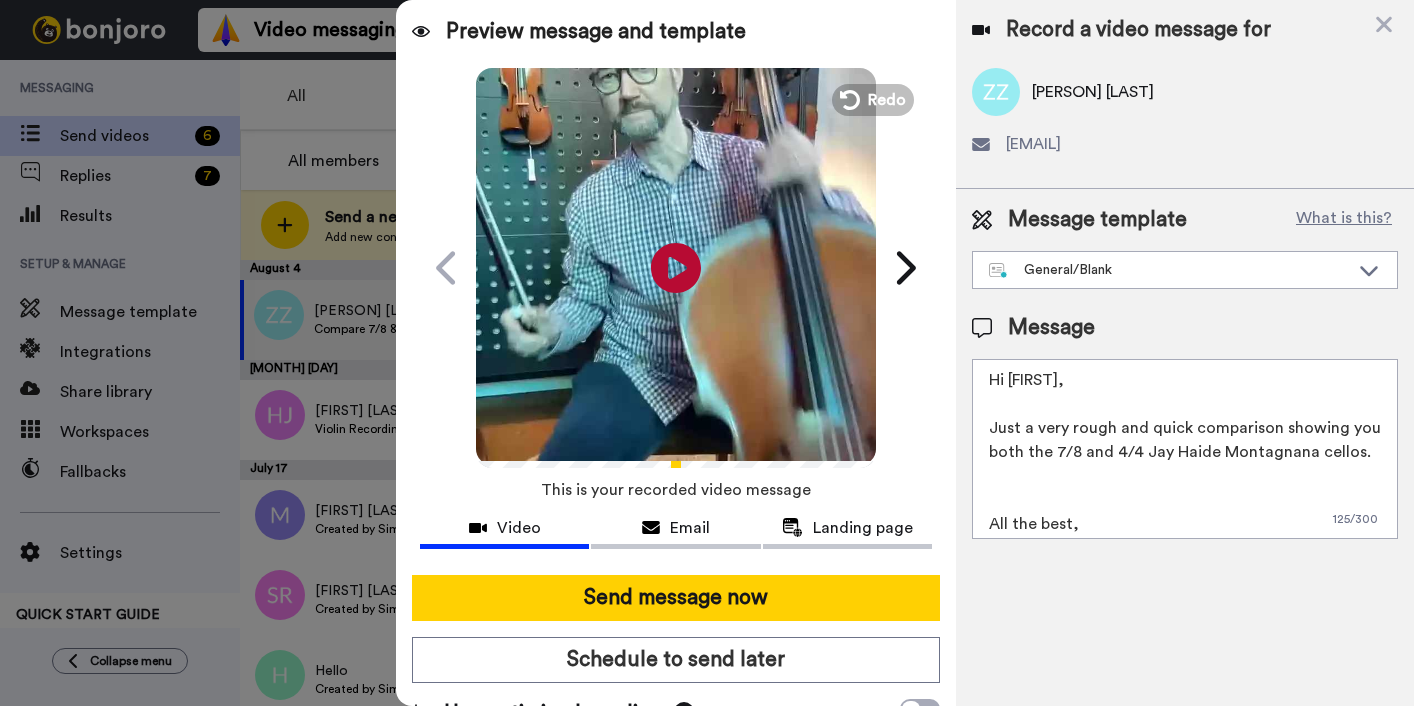 drag, startPoint x: 992, startPoint y: 502, endPoint x: 1127, endPoint y: 527, distance: 137.2953 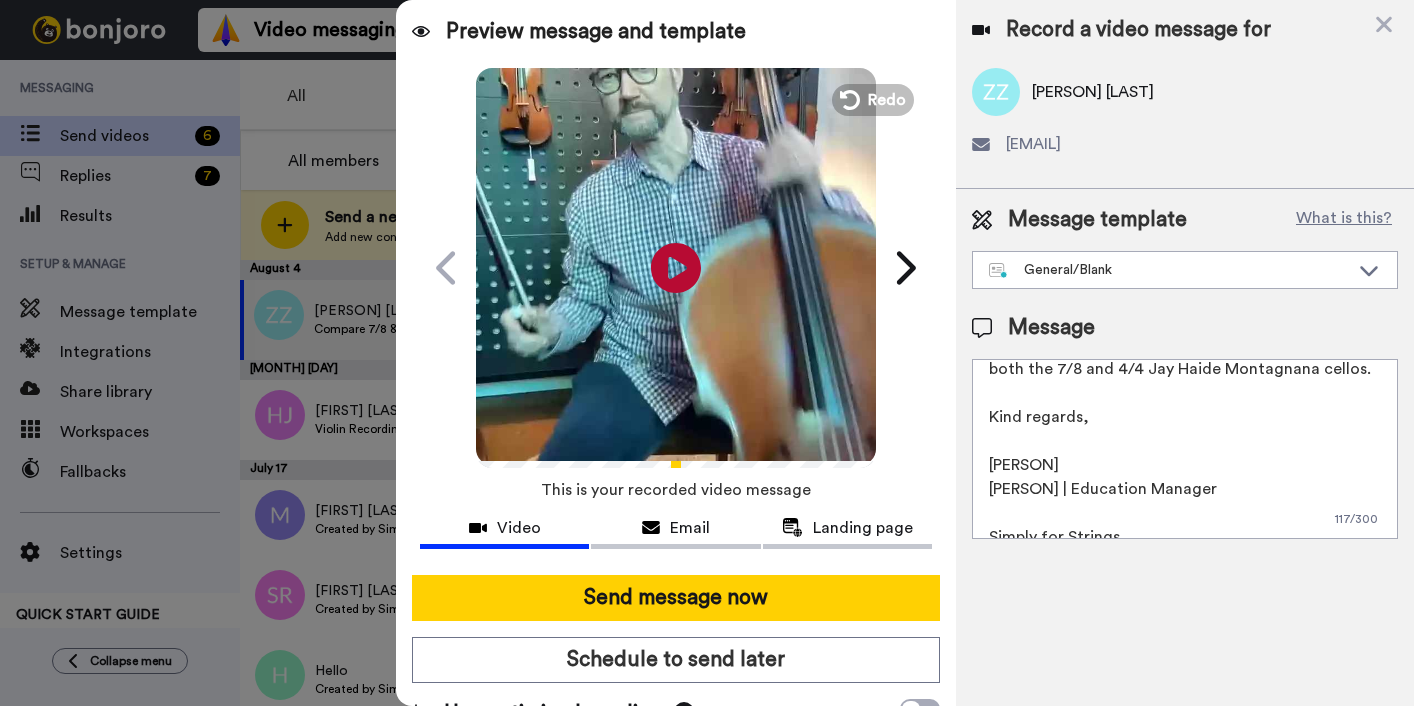 scroll, scrollTop: 89, scrollLeft: 0, axis: vertical 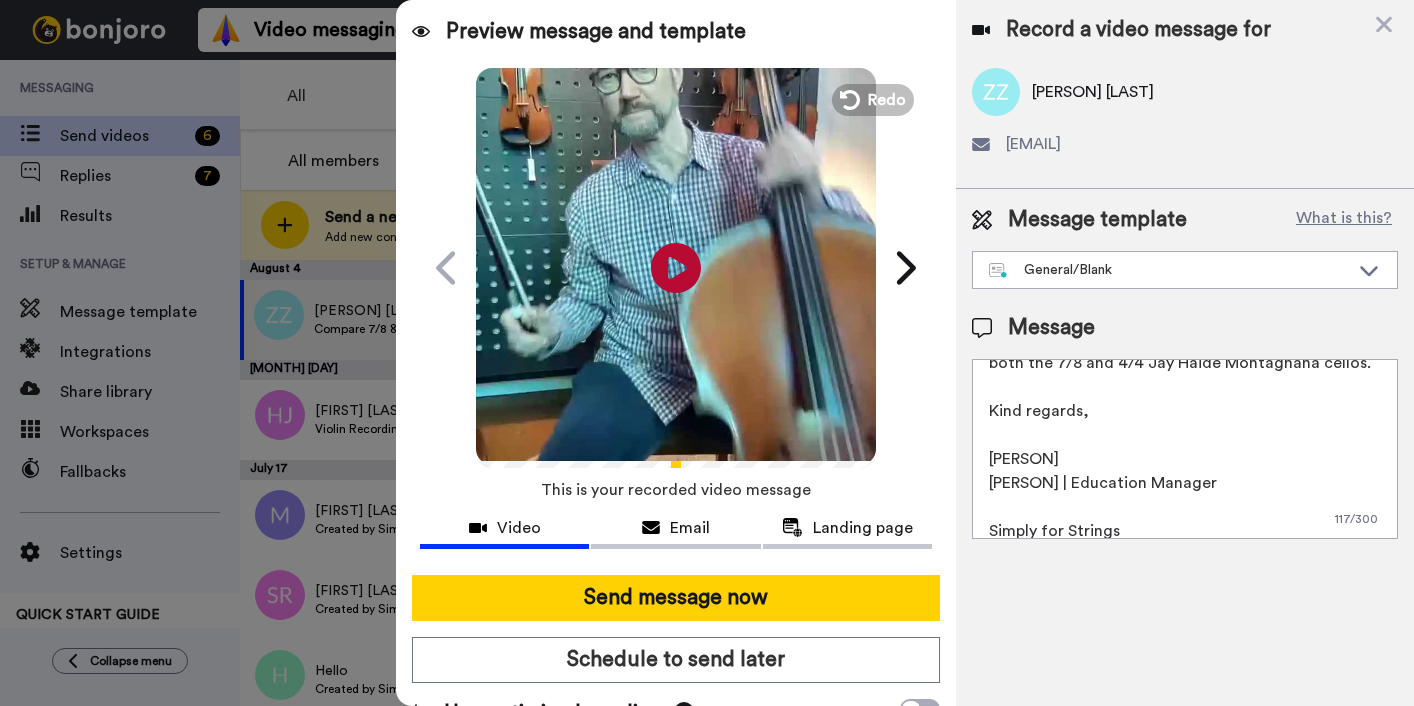 click on "Hi Ziwen,
Just a very rough and quick comparison showing you both the 7/8 and 4/4 Jay Haide Montagnana cellos.
Kind regards,
Michael
Jacqui | Education Manager
Simply for Strings" at bounding box center [1185, 449] 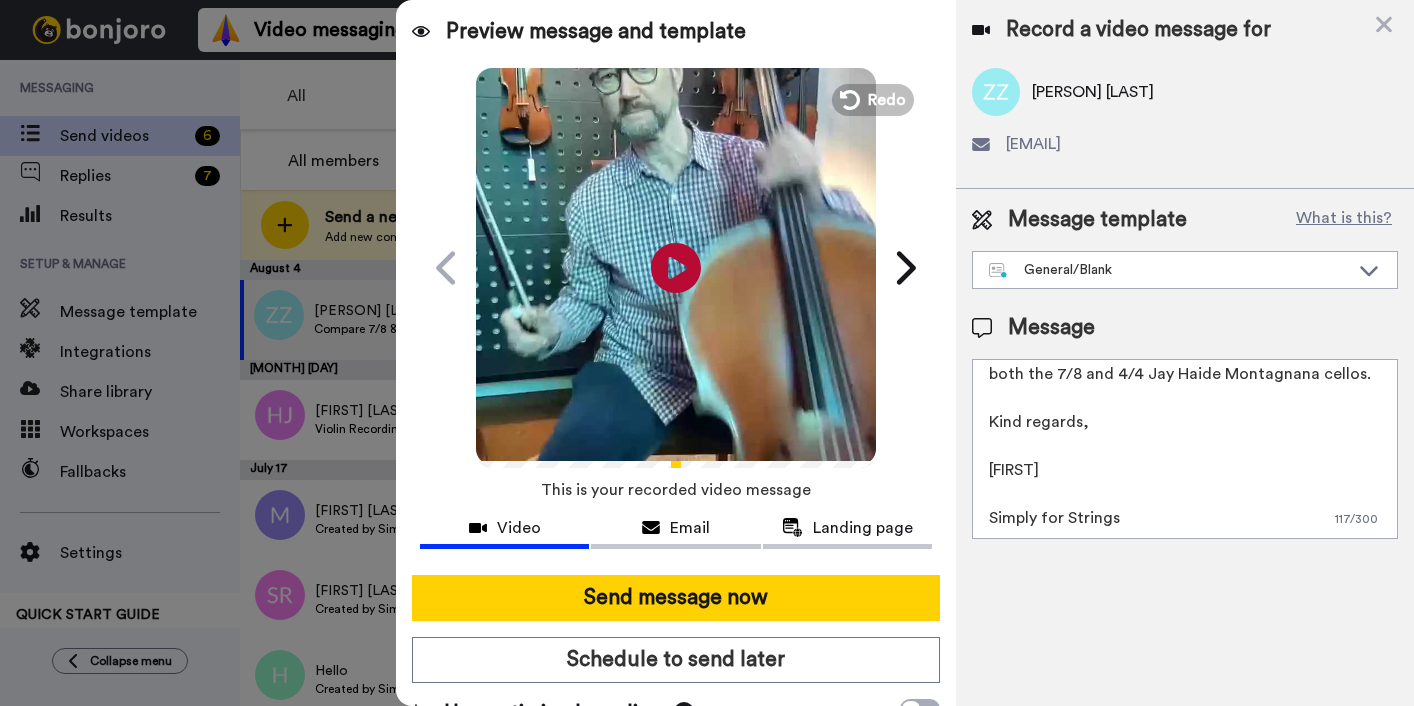 scroll, scrollTop: 78, scrollLeft: 0, axis: vertical 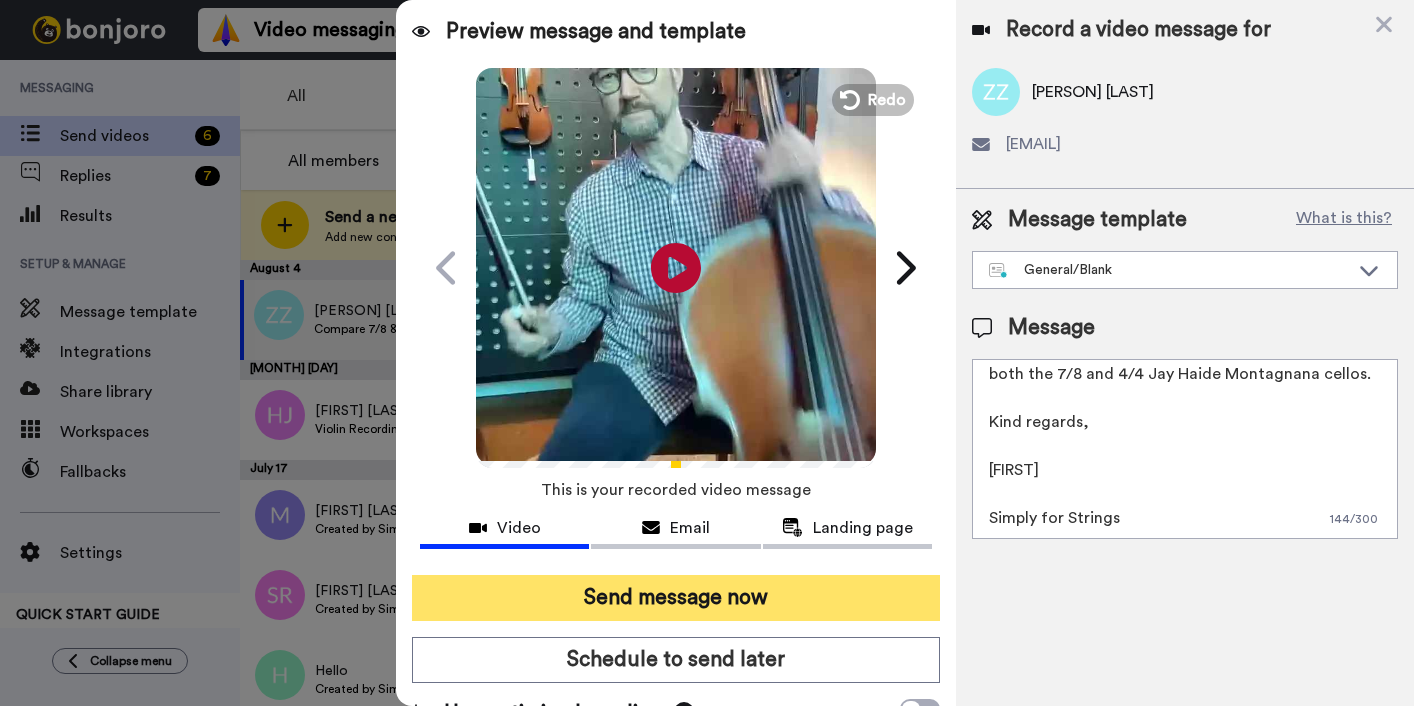 type on "Hi Ziwen,
Just a very rough and quick comparison showing you both the 7/8 and 4/4 Jay Haide Montagnana cellos.
Kind regards,
Michael
Simply for Strings" 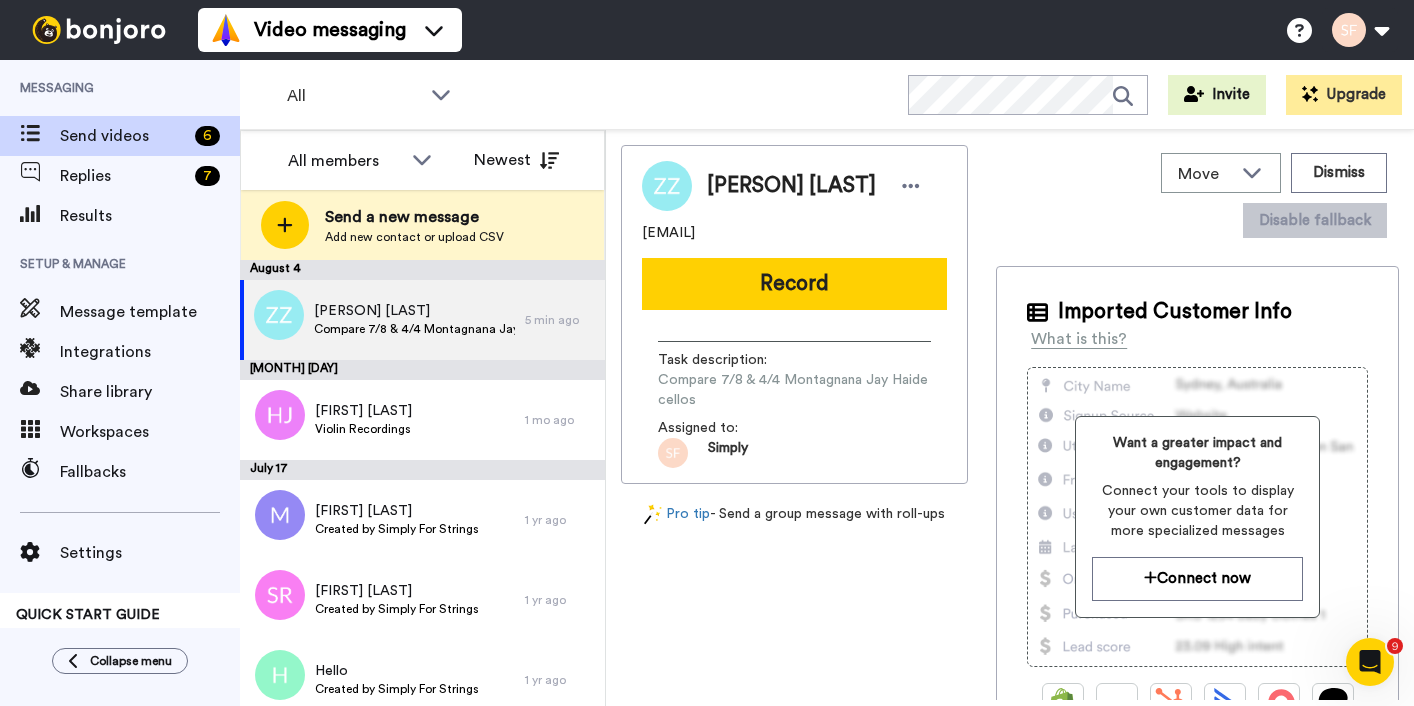 scroll, scrollTop: 0, scrollLeft: 0, axis: both 